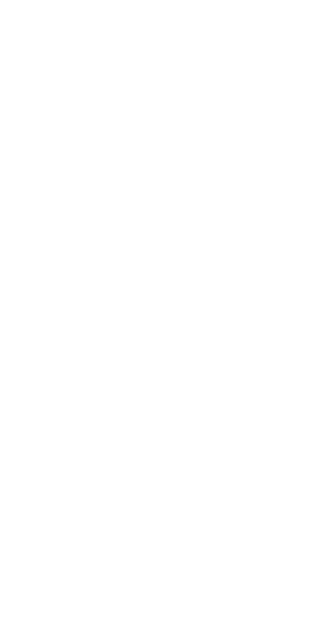 scroll, scrollTop: 0, scrollLeft: 0, axis: both 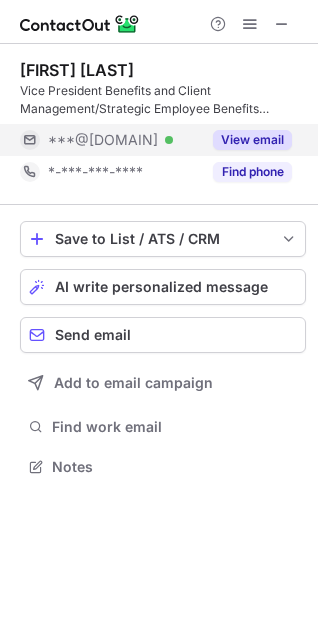 click on "View email" at bounding box center [252, 140] 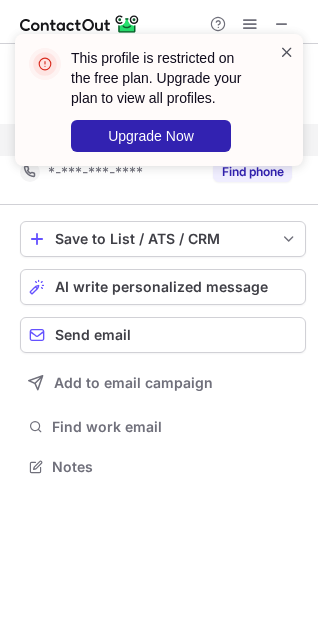 click at bounding box center (287, 52) 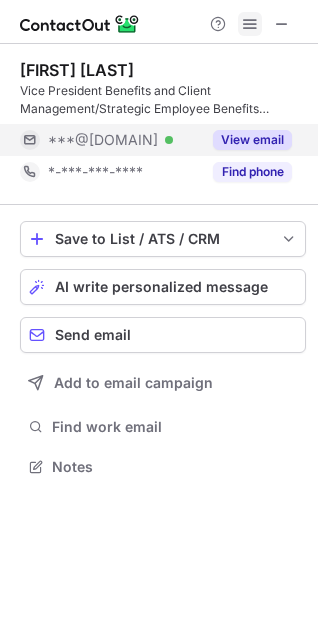 click at bounding box center [250, 24] 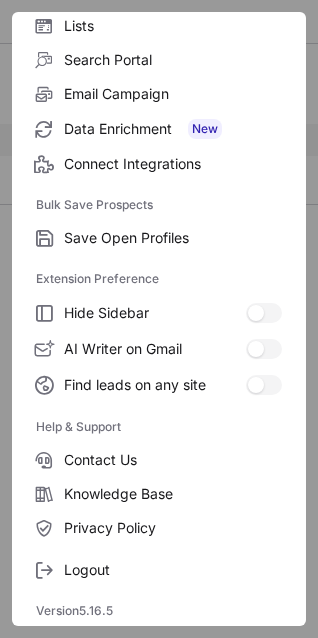 scroll, scrollTop: 195, scrollLeft: 0, axis: vertical 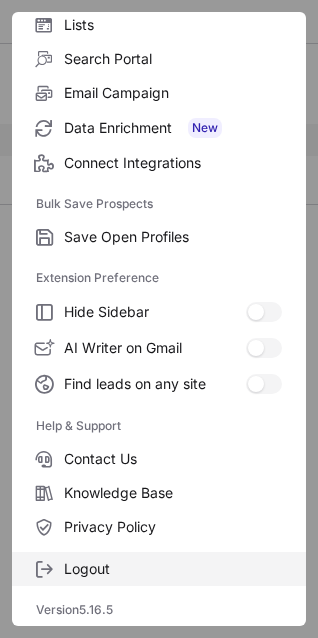 click on "Logout" at bounding box center (173, 237) 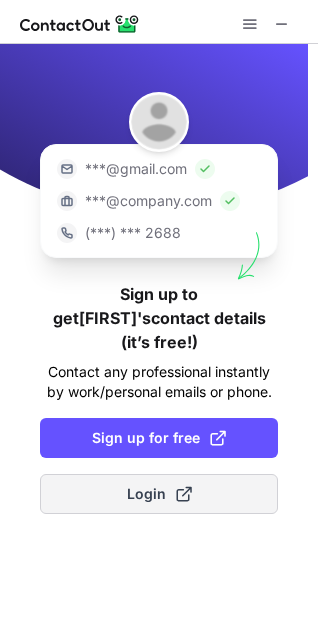 click on "Login" at bounding box center [159, 494] 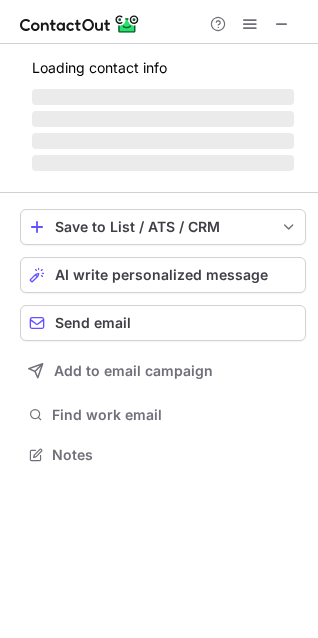 scroll, scrollTop: 10, scrollLeft: 10, axis: both 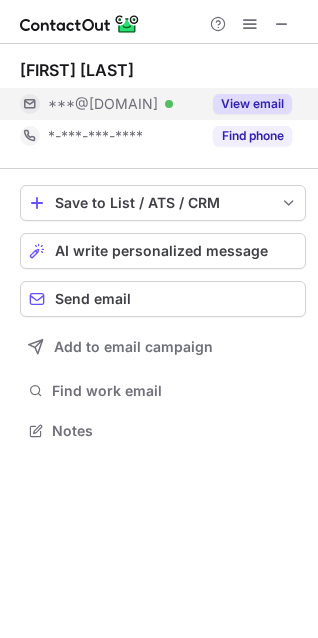 click on "View email" at bounding box center [252, 104] 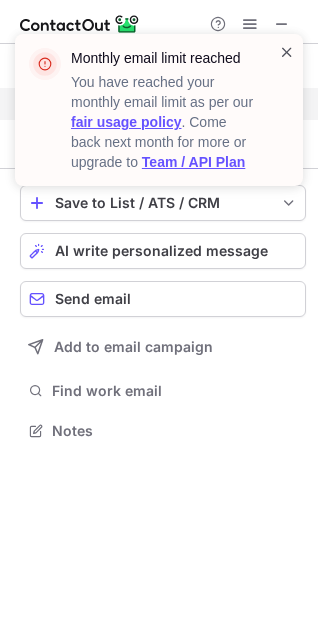 click at bounding box center (287, 52) 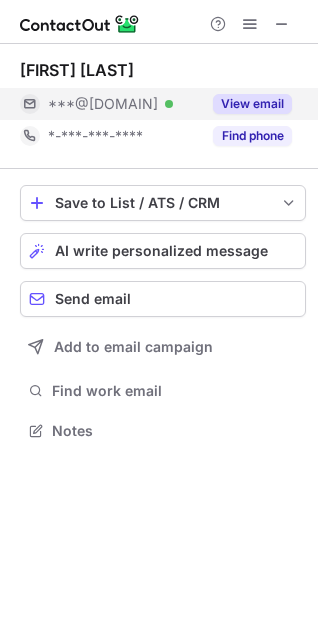 click on "View email" at bounding box center (246, 104) 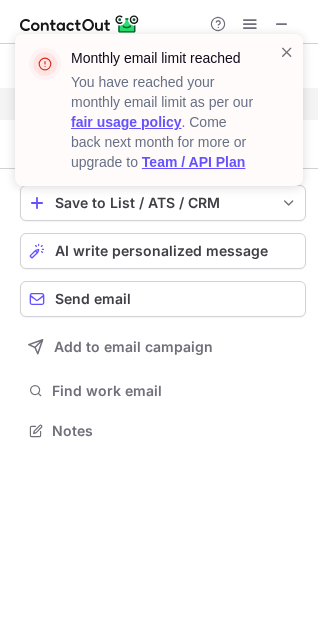 click on "Monthly email limit reached You have reached your monthly email limit as per our   fair usage policy . Come back next month for more or upgrade to   Team / API Plan" at bounding box center [172, 110] 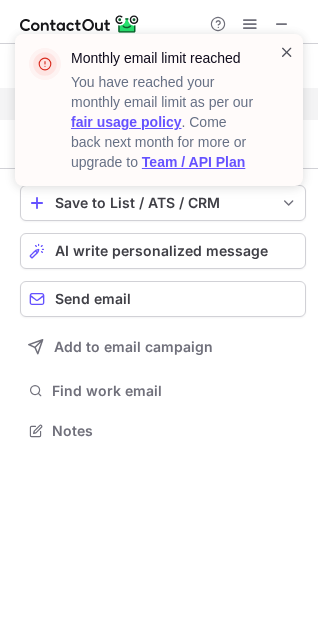 click at bounding box center [287, 52] 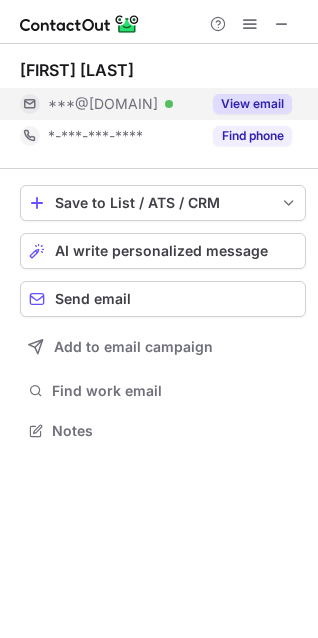 drag, startPoint x: 81, startPoint y: 98, endPoint x: 179, endPoint y: 103, distance: 98.12747 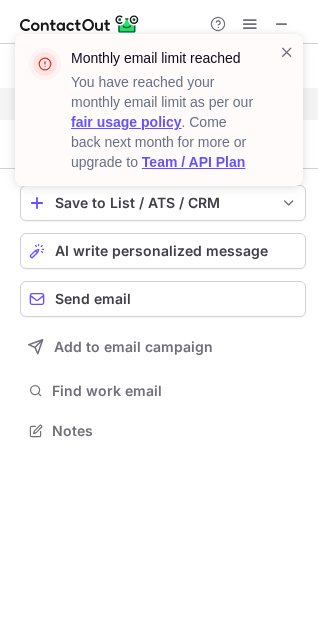 copy on "aonhewitt.com" 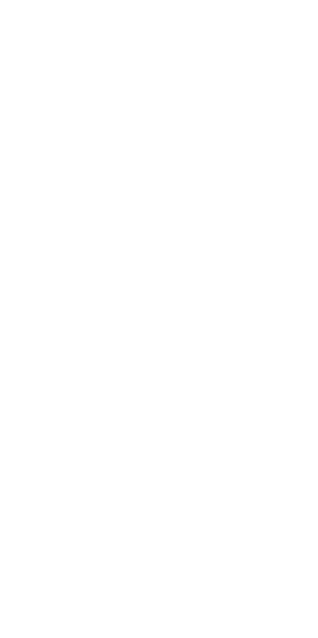 scroll, scrollTop: 0, scrollLeft: 0, axis: both 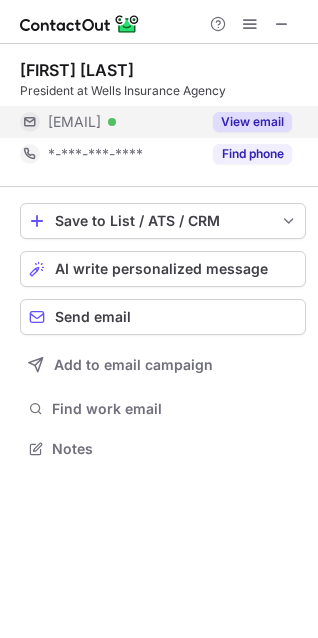 click on "View email" at bounding box center [252, 122] 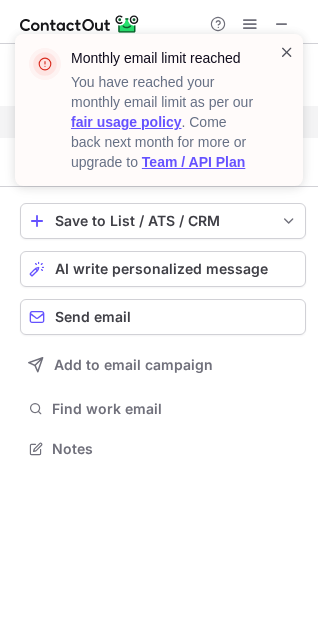 click at bounding box center (287, 52) 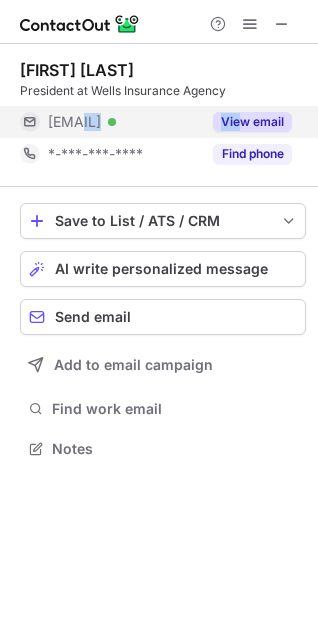 drag, startPoint x: 81, startPoint y: 117, endPoint x: 242, endPoint y: 117, distance: 161 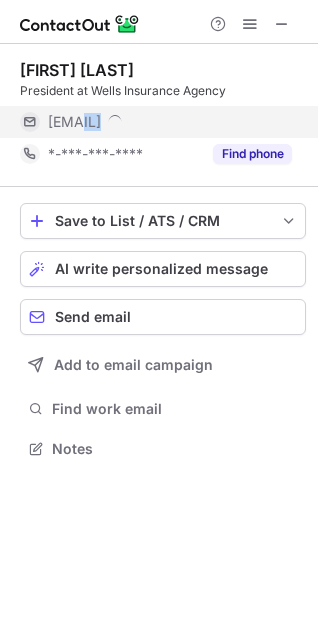 copy on "wellsinsagency.com Verified Vie" 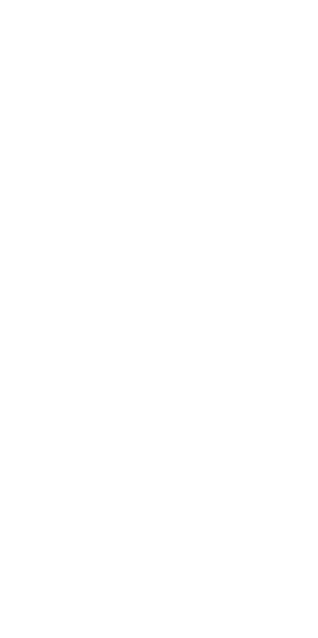 scroll, scrollTop: 0, scrollLeft: 0, axis: both 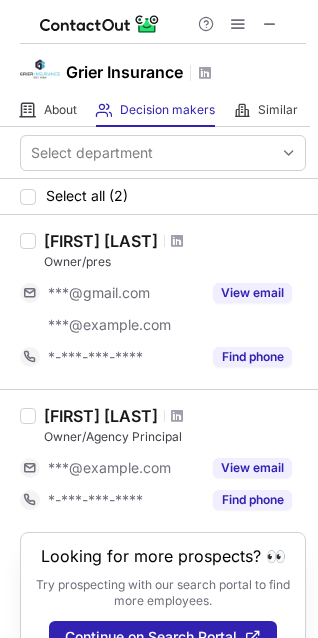 click at bounding box center (177, 241) 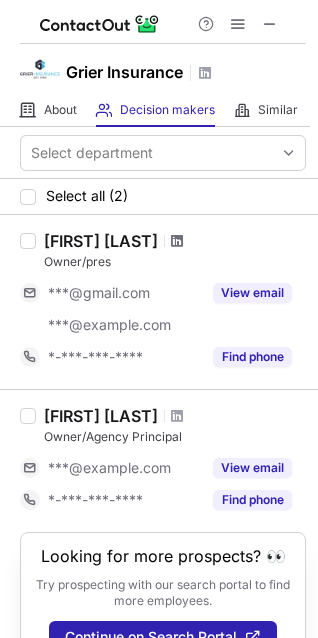 click at bounding box center (177, 241) 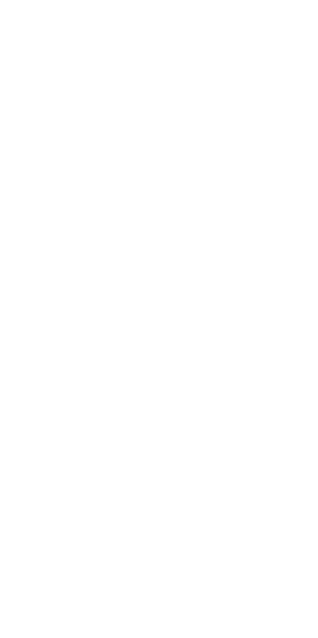 scroll, scrollTop: 0, scrollLeft: 0, axis: both 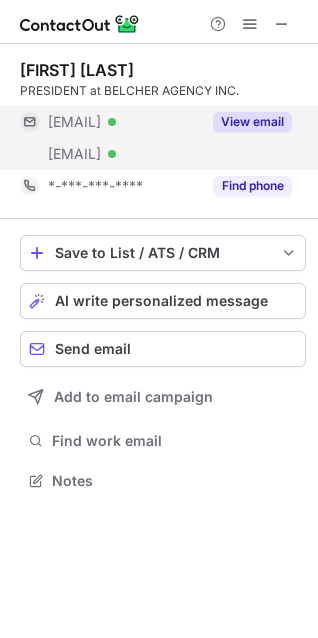 click on "View email" at bounding box center [252, 122] 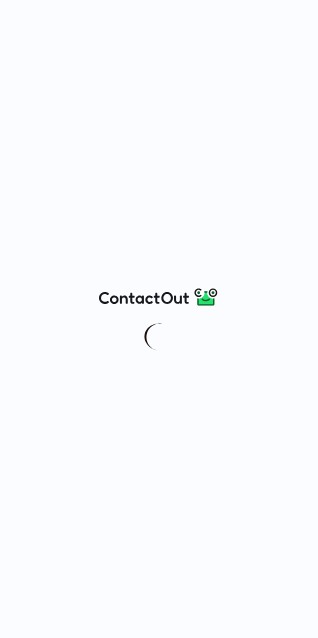 scroll, scrollTop: 0, scrollLeft: 0, axis: both 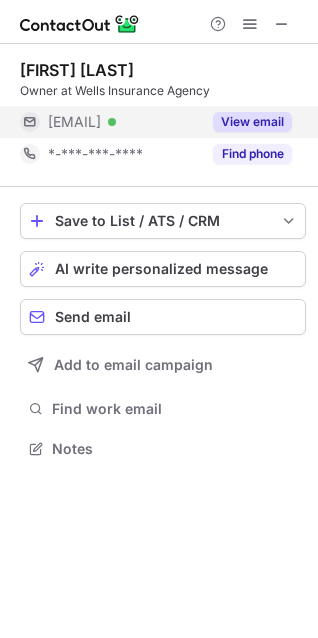 click on "View email" at bounding box center [252, 122] 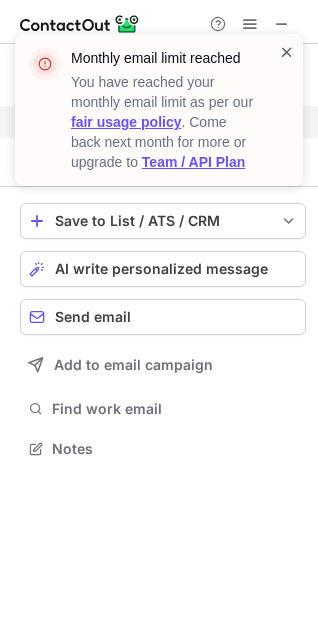 click at bounding box center (287, 52) 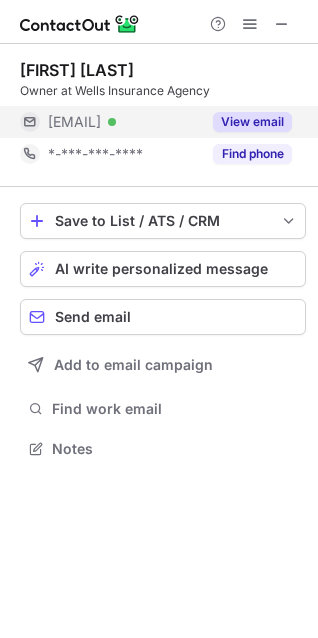click on "Monthly email limit reached You have reached your monthly email limit as per our   fair usage policy . Come back next month for more or upgrade to   Team / API Plan" at bounding box center (159, 118) 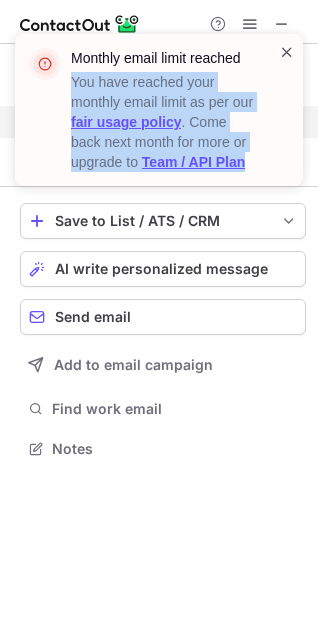 click on "Monthly email limit reached You have reached your monthly email limit as per our   fair usage policy . Come back next month for more or upgrade to   Team / API Plan" at bounding box center [159, 110] 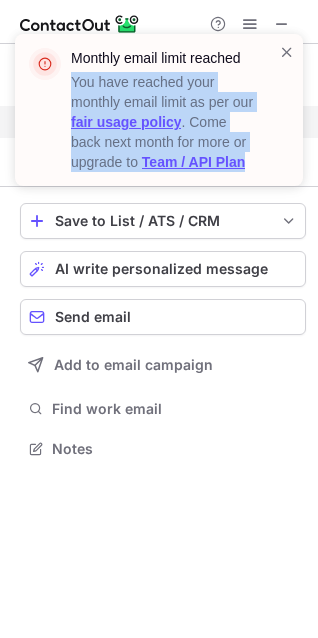 click on "Monthly email limit reached You have reached your monthly email limit as per our   fair usage policy . Come back next month for more or upgrade to   Team / API Plan" at bounding box center [151, 110] 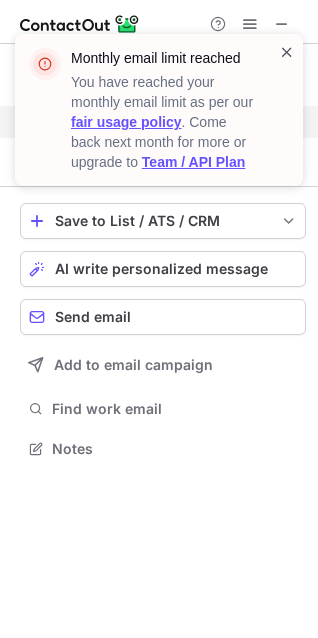 click at bounding box center (287, 52) 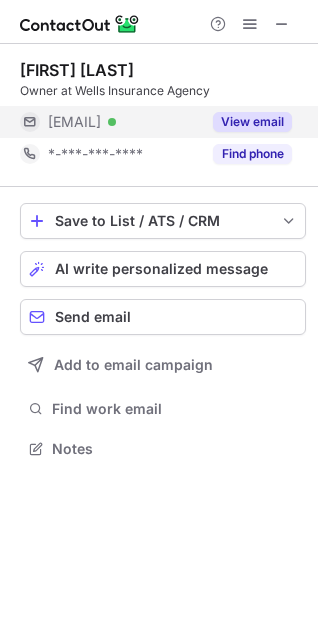 click on "View email" at bounding box center (252, 122) 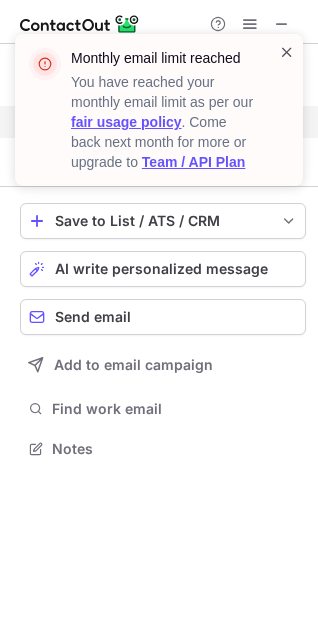 click at bounding box center [287, 52] 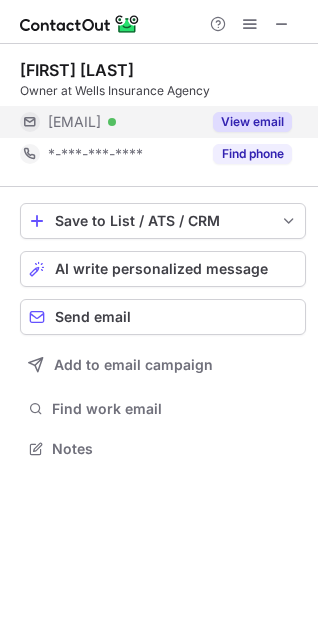 click on "[EMAIL] Verified View email
[PHONE] Find phone Save to List / ATS / CRM List Select Lever Connect Greenhouse Connect Salesforce Connect Hubspot Connect Bullhorn Connect Zapier (100+ Applications) Connect Request a new integration AI write personalized message Send email Add to email campaign Find work email Notes" at bounding box center (159, 319) 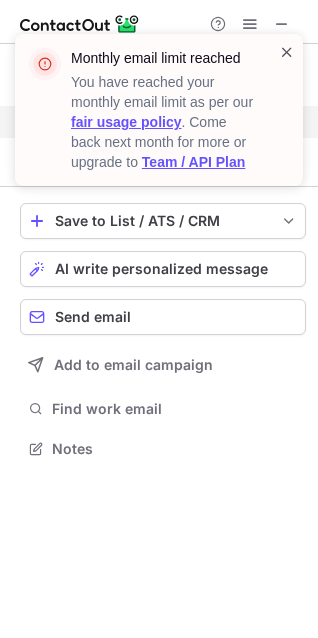 click at bounding box center (287, 52) 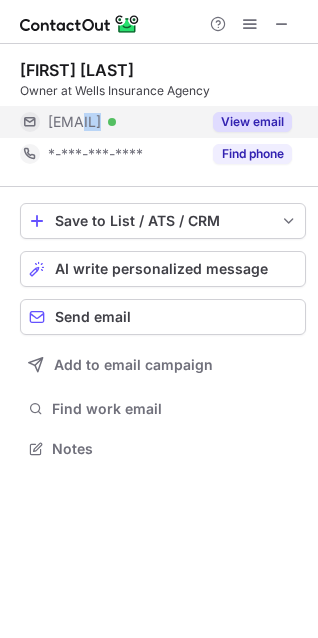 drag, startPoint x: 90, startPoint y: 123, endPoint x: 225, endPoint y: 116, distance: 135.18137 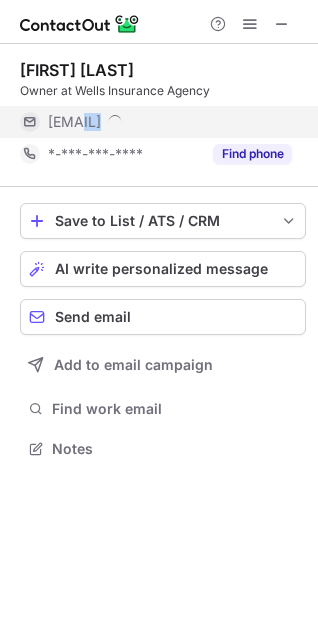 click at bounding box center (115, 119) 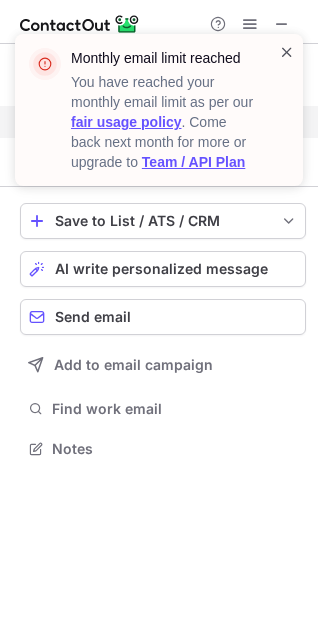 click at bounding box center (287, 52) 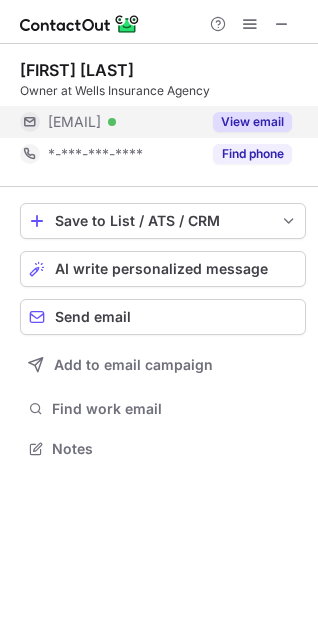 click on "[EMAIL] Verified View email
[PHONE] Find phone Save to List / ATS / CRM List Select Lever Connect Greenhouse Connect Salesforce Connect Hubspot Connect Bullhorn Connect Zapier (100+ Applications) Connect Request a new integration AI write personalized message Send email Add to email campaign Find work email Notes" at bounding box center [159, 319] 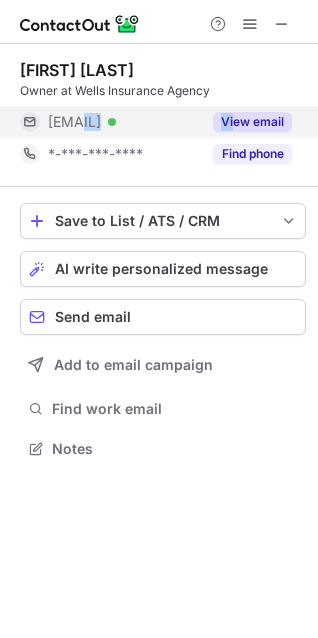 drag, startPoint x: 81, startPoint y: 121, endPoint x: 231, endPoint y: 115, distance: 150.11995 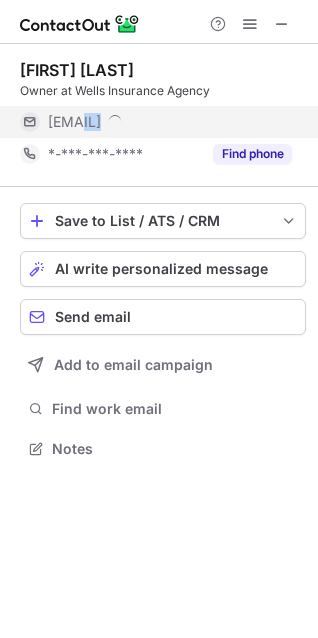click on "[EMAIL]" at bounding box center (170, 122) 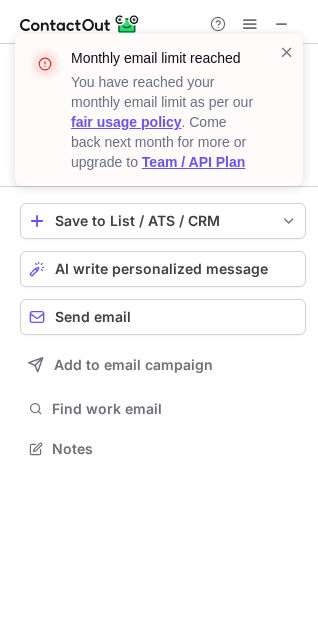 copy on "wellsagencyfl.com Verified Vi" 